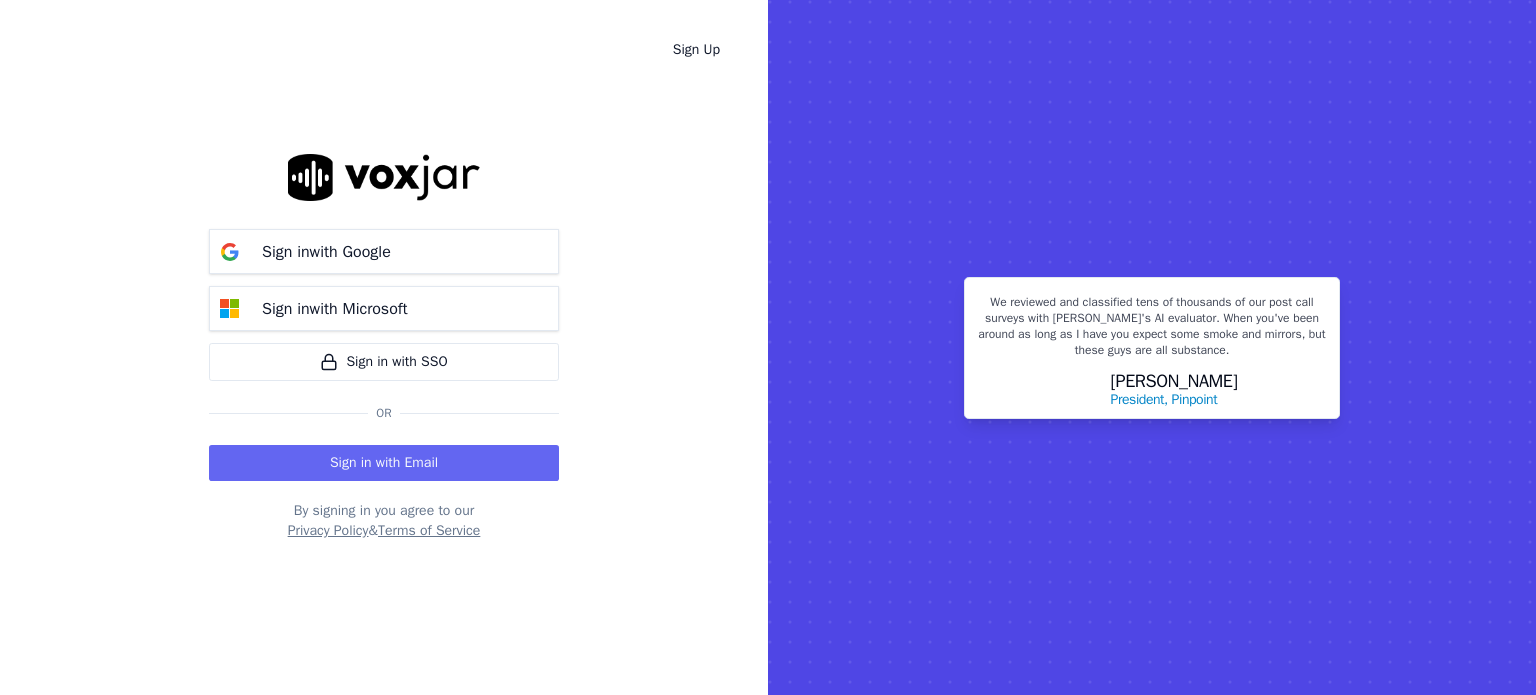 scroll, scrollTop: 0, scrollLeft: 0, axis: both 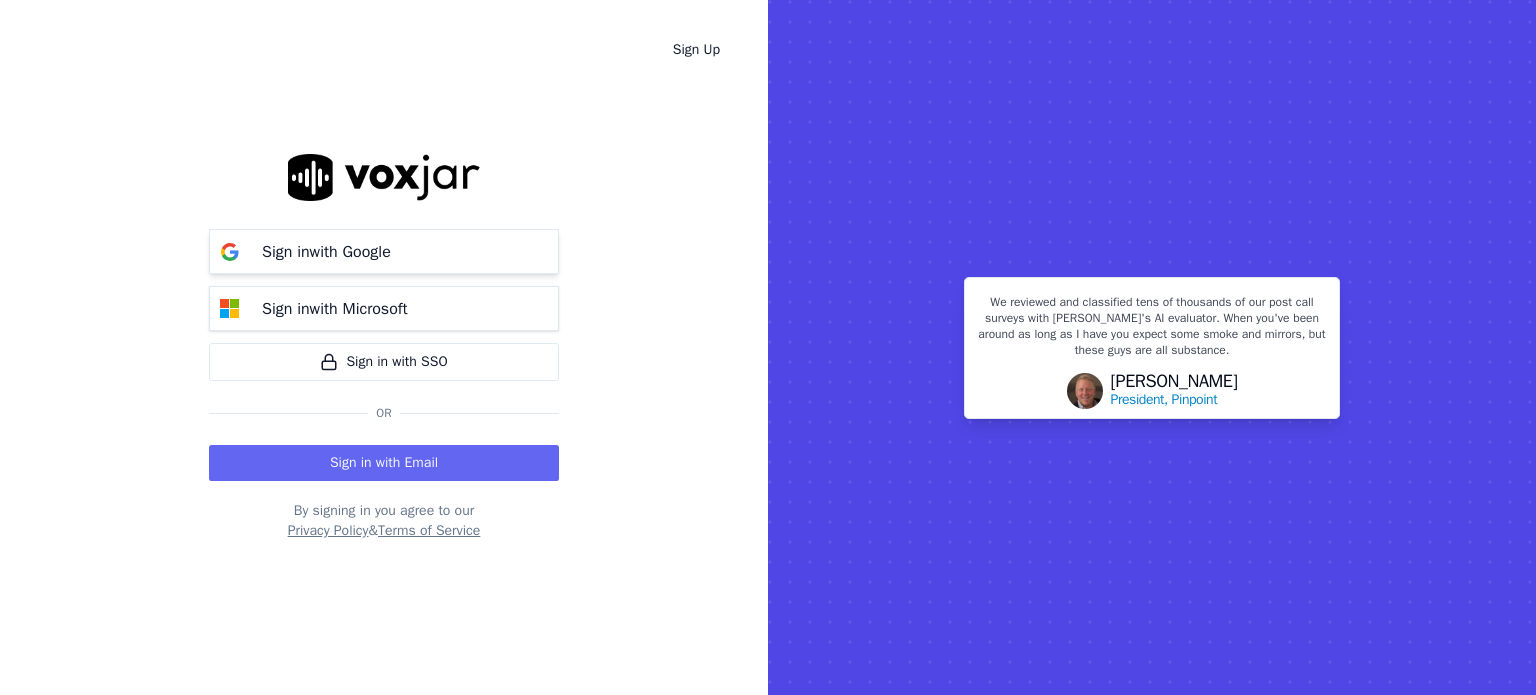 click on "Sign in  with Google" at bounding box center [326, 252] 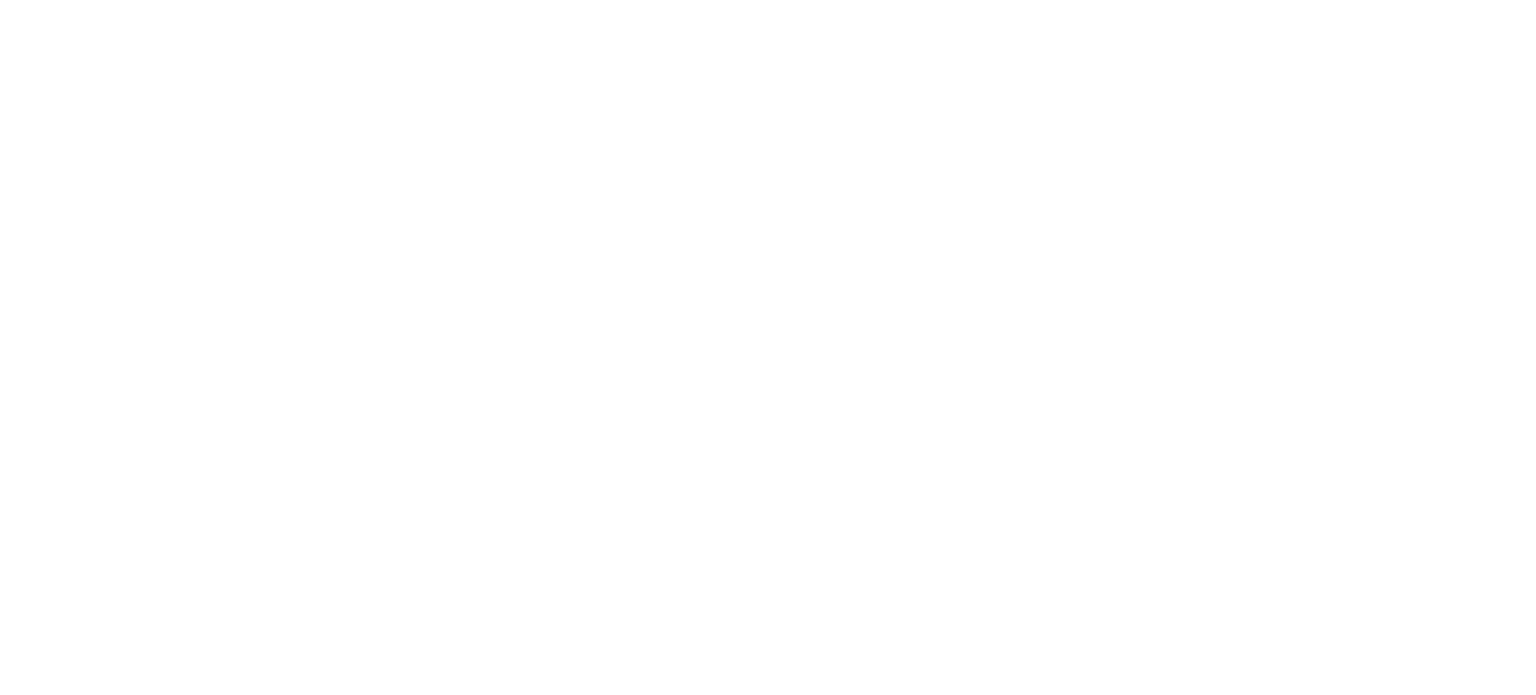 scroll, scrollTop: 0, scrollLeft: 0, axis: both 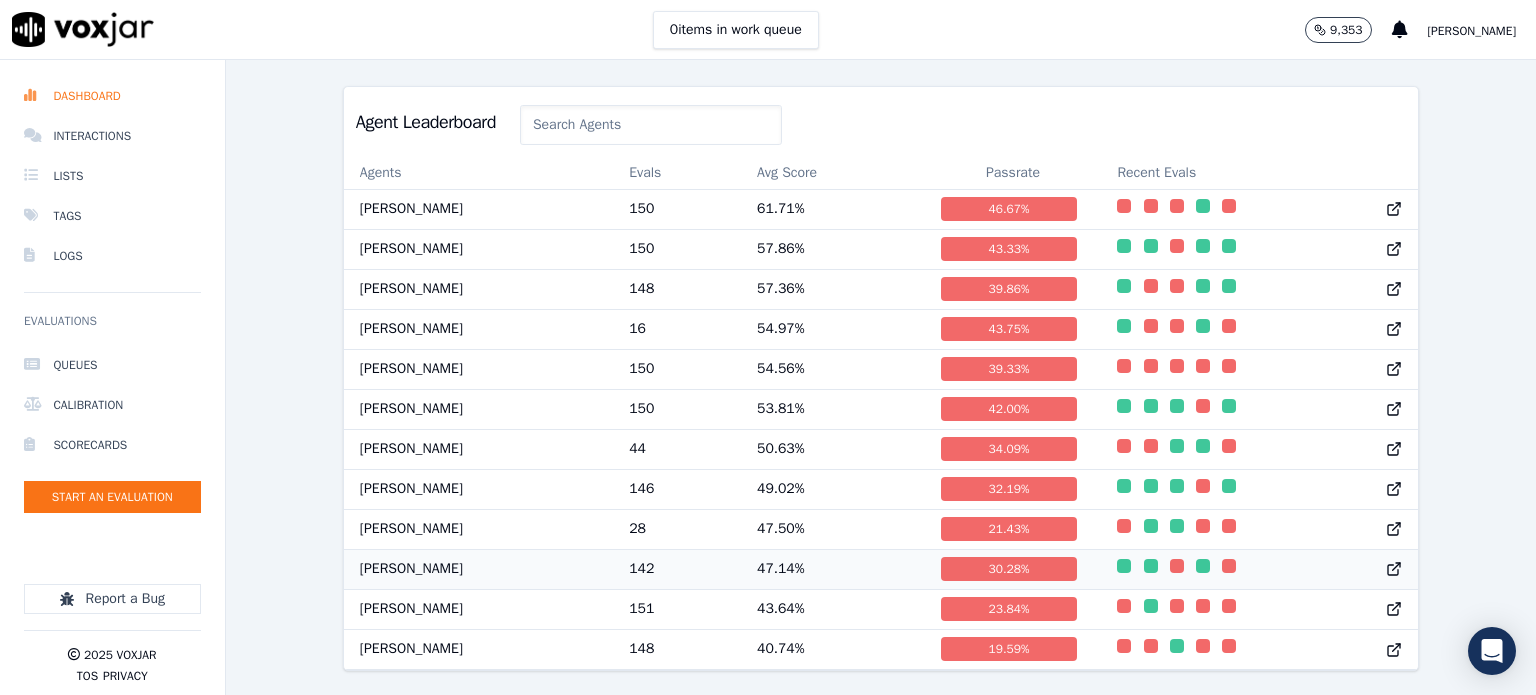 click on "[PERSON_NAME]" at bounding box center [478, 569] 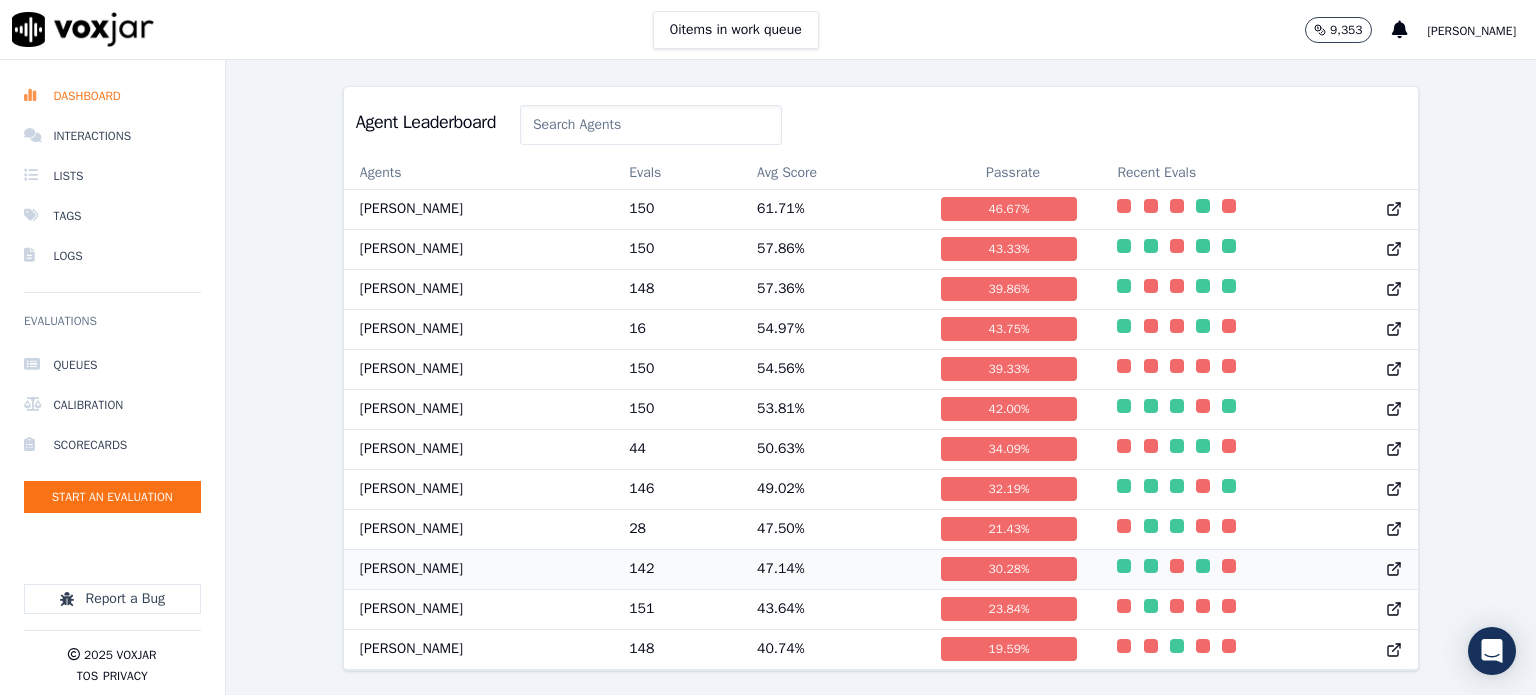 scroll, scrollTop: 0, scrollLeft: 0, axis: both 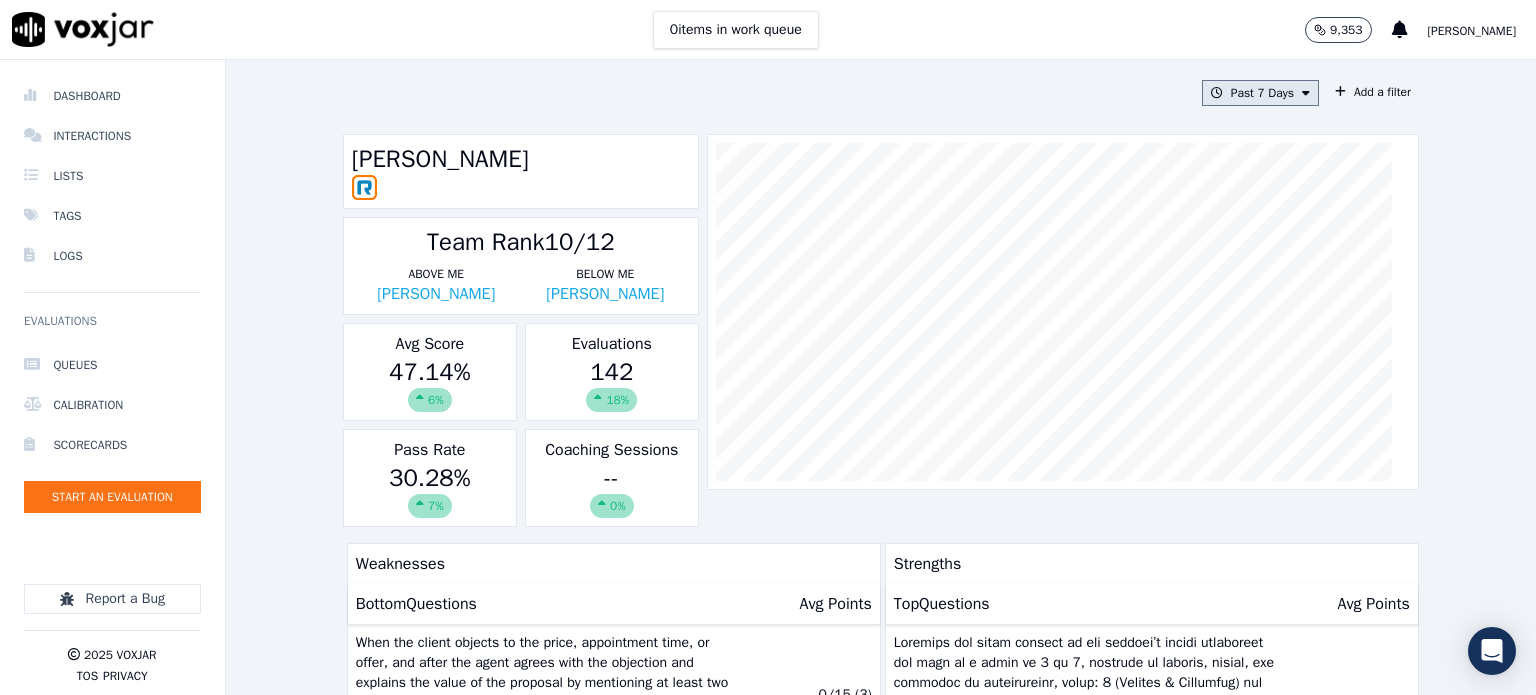 click on "Past 7 Days" at bounding box center [1260, 93] 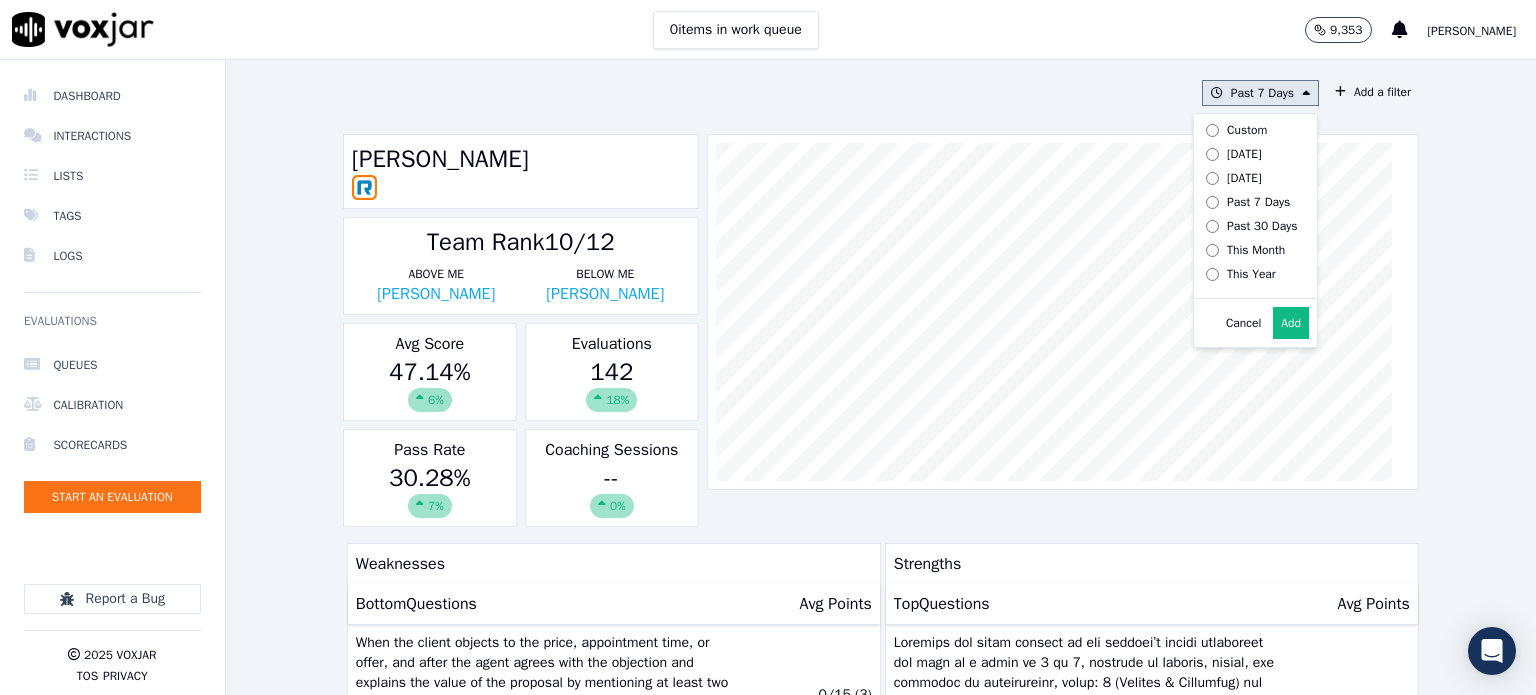 click on "Past 7 Days       Custom     Today     Yesterday     Past 7 Days     Past 30 Days     This Month     This Year         Cancel   Add" at bounding box center [1260, 93] 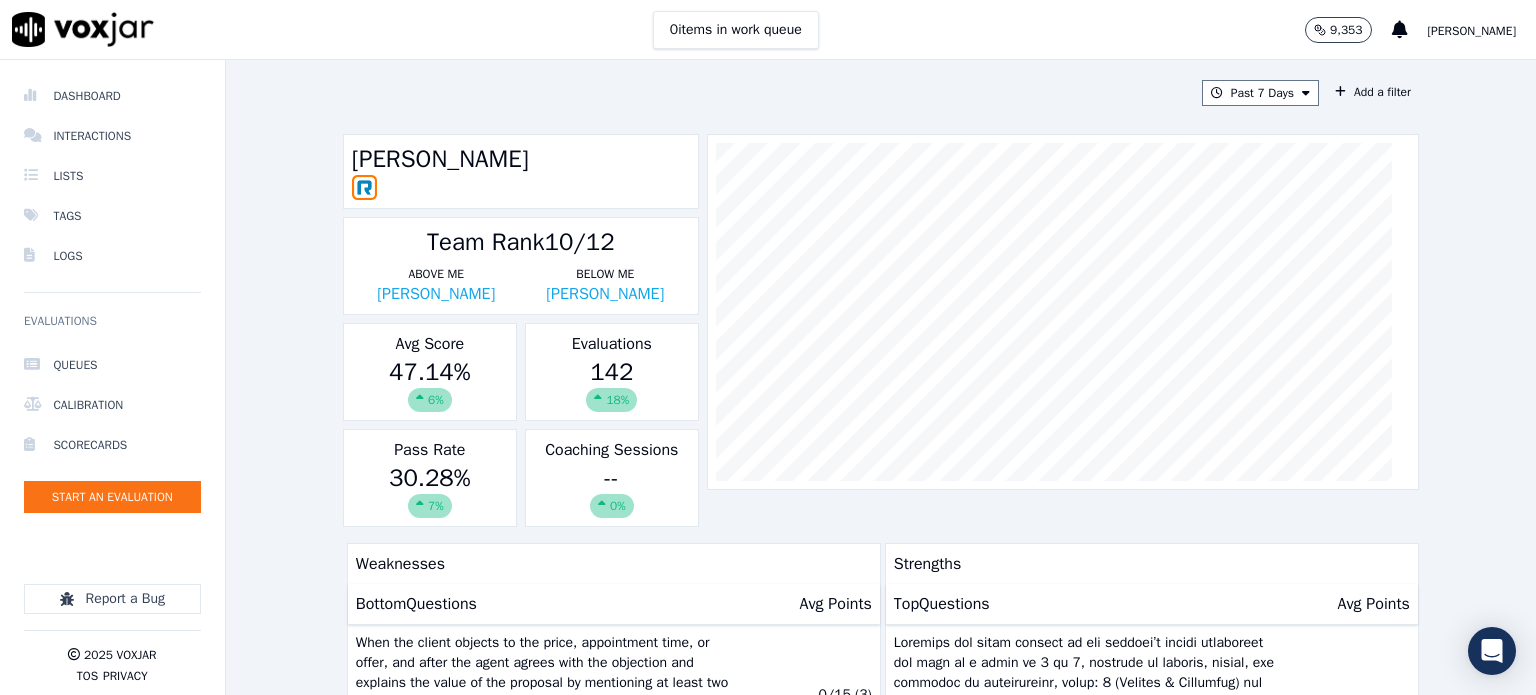click on "Past 7 Days
Add a filter" at bounding box center [881, 93] 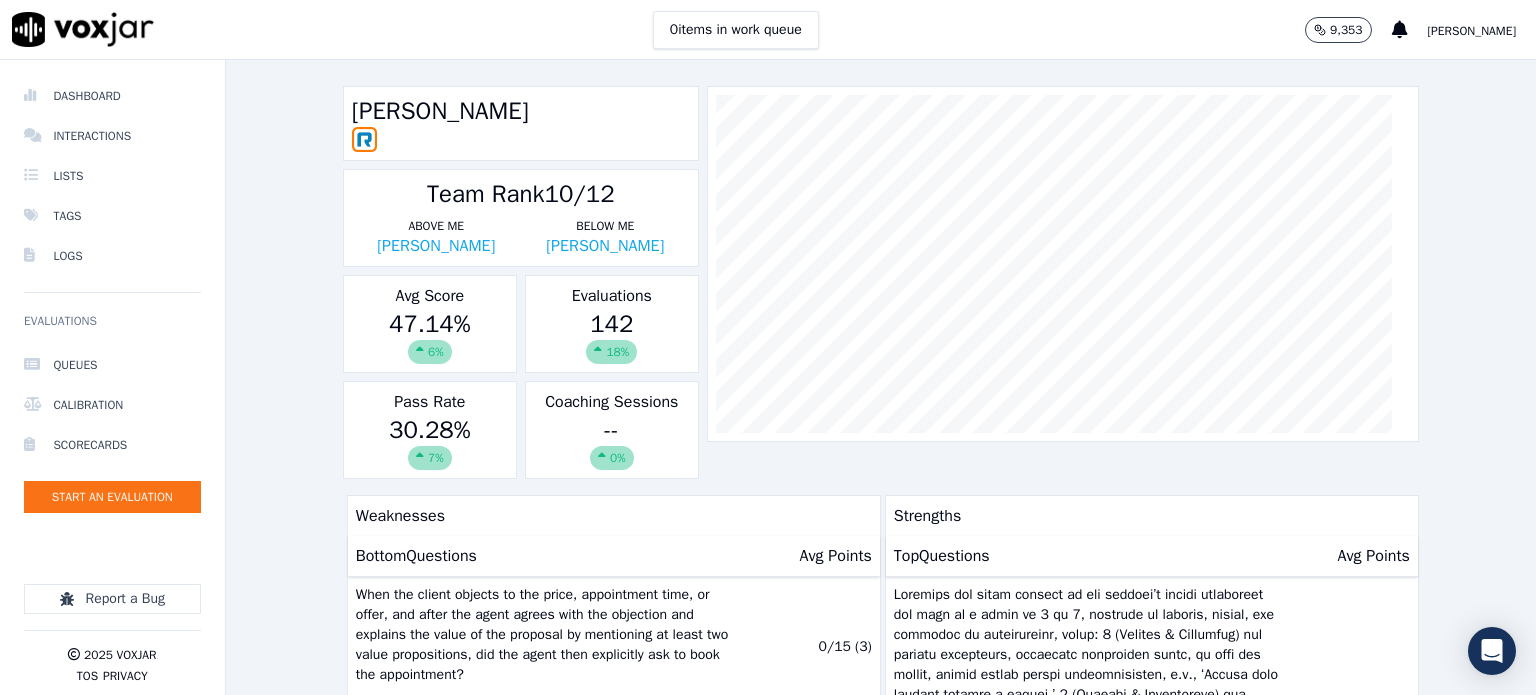 scroll, scrollTop: 400, scrollLeft: 0, axis: vertical 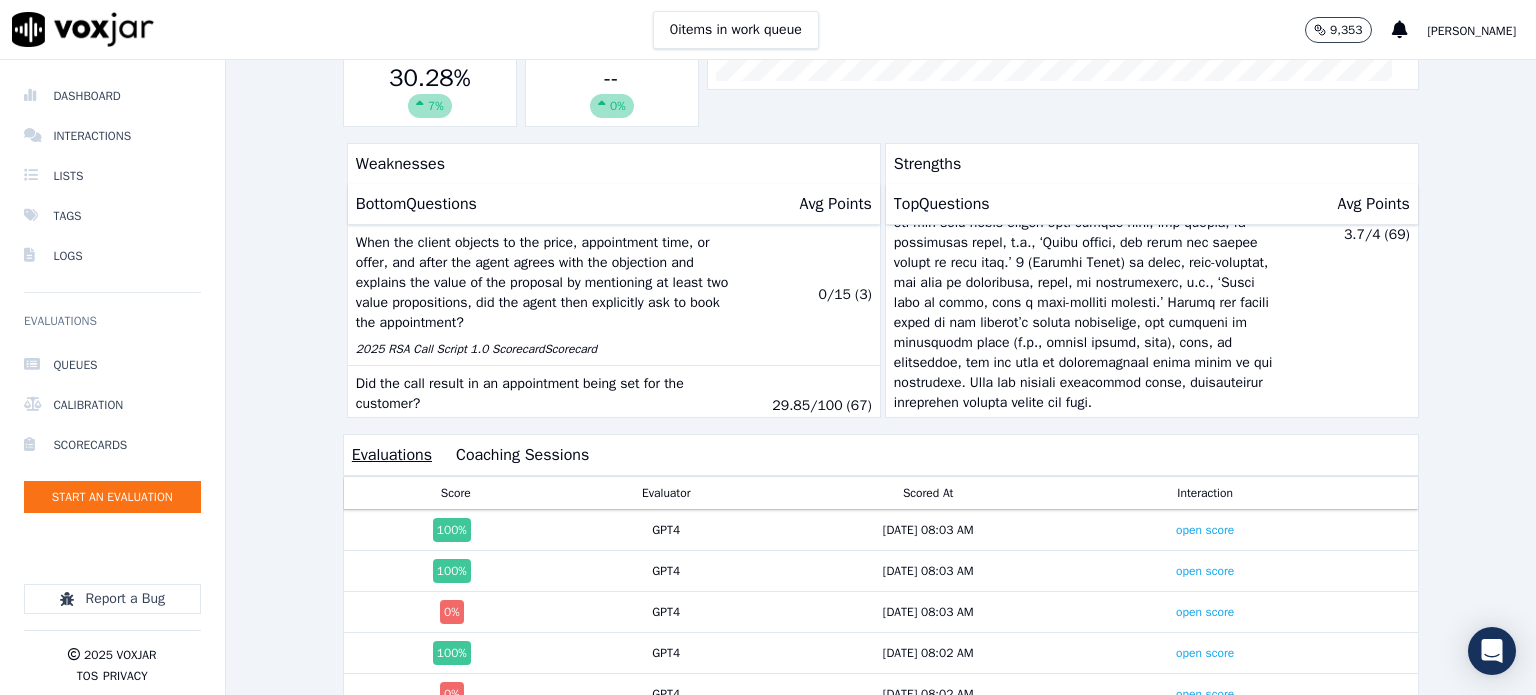 click on "Past 7 Days
Add a filter
Trenton Boudreaux         Team Rank
10/12   Above Me   Michael Fleming   Below Me   Alfonso Vela   Avg Score
47.14 %
6 %   Evaluations
142     18 %   Pass Rate
30.28 %
7 %   Coaching Sessions
--
0%         Weaknesses   Bottom  Questions   Avg Points     When the client objects to the price, appointment time, or offer, and after the agent agrees with the objection and explains the value of the proposal by mentioning at least two value propositions, did the agent then explicitly ask to book the appointment?
2025 RSA Call Script 1.0 Scorecard  Scorecard   0 / 15   ( 3 )   Did the call result in an appointment being set for the customer?   Appointment Yes/No  Scorecard   29.85 / 100   ( 67 )     2025 RSA Call Script 1.0 Scorecard  Scorecard   5 / 15   ( 3 )     2025 RSA Call Script 1.0 Scorecard  Scorecard   1.74 /" 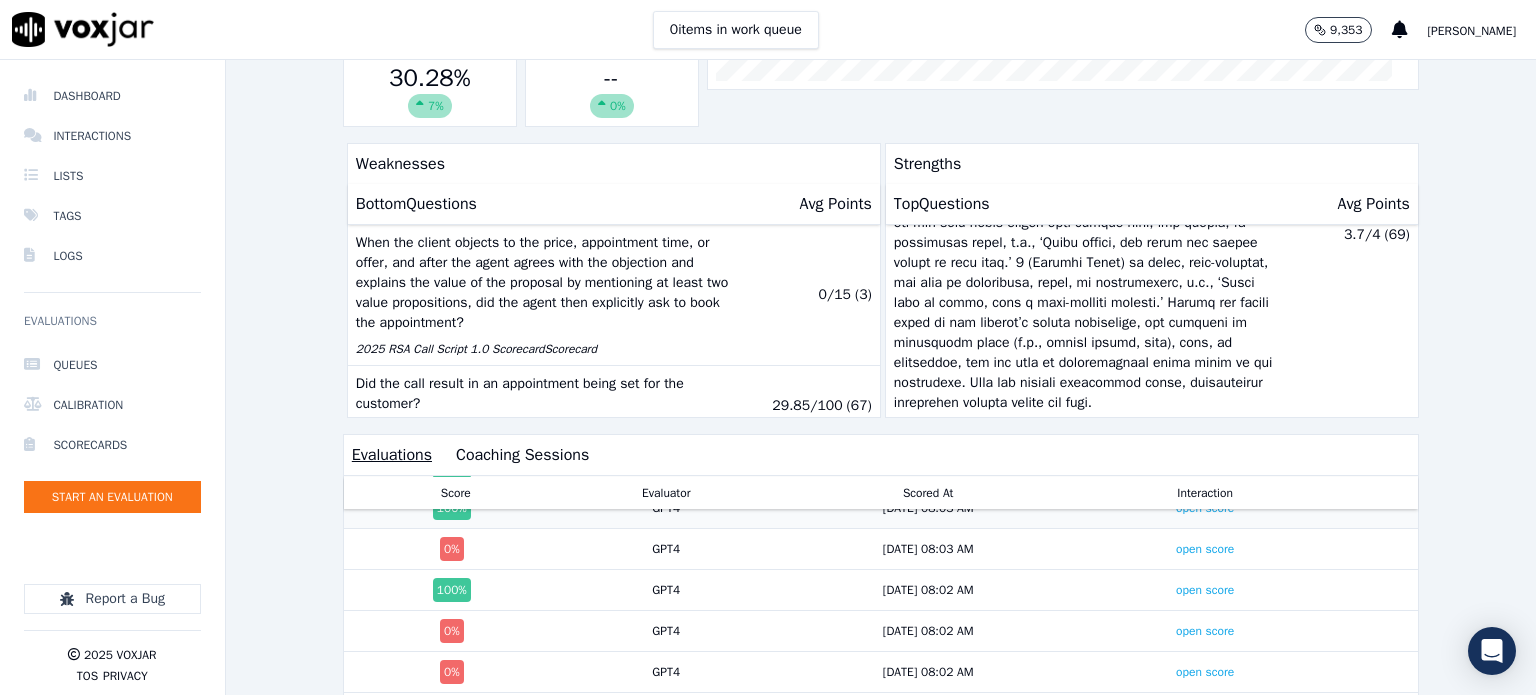 scroll, scrollTop: 0, scrollLeft: 0, axis: both 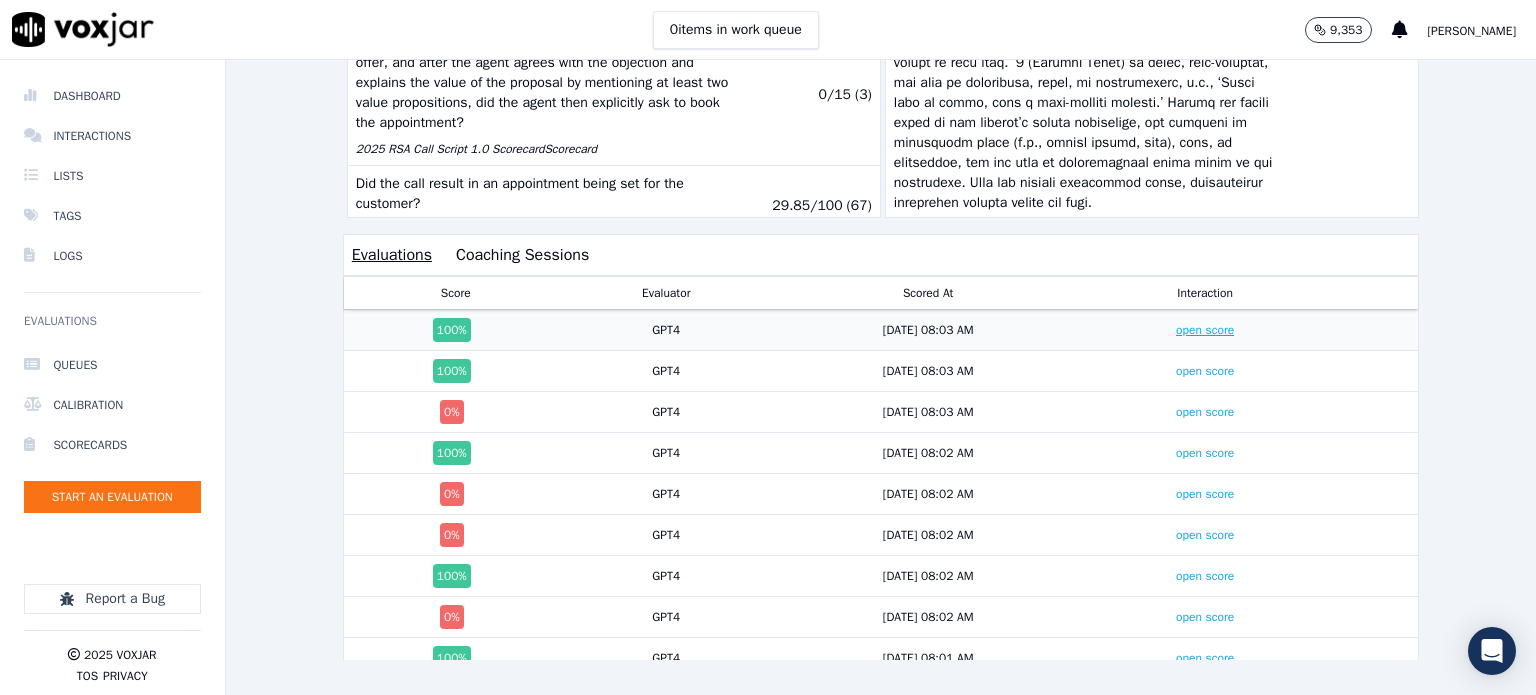 click on "open score" at bounding box center (1205, 330) 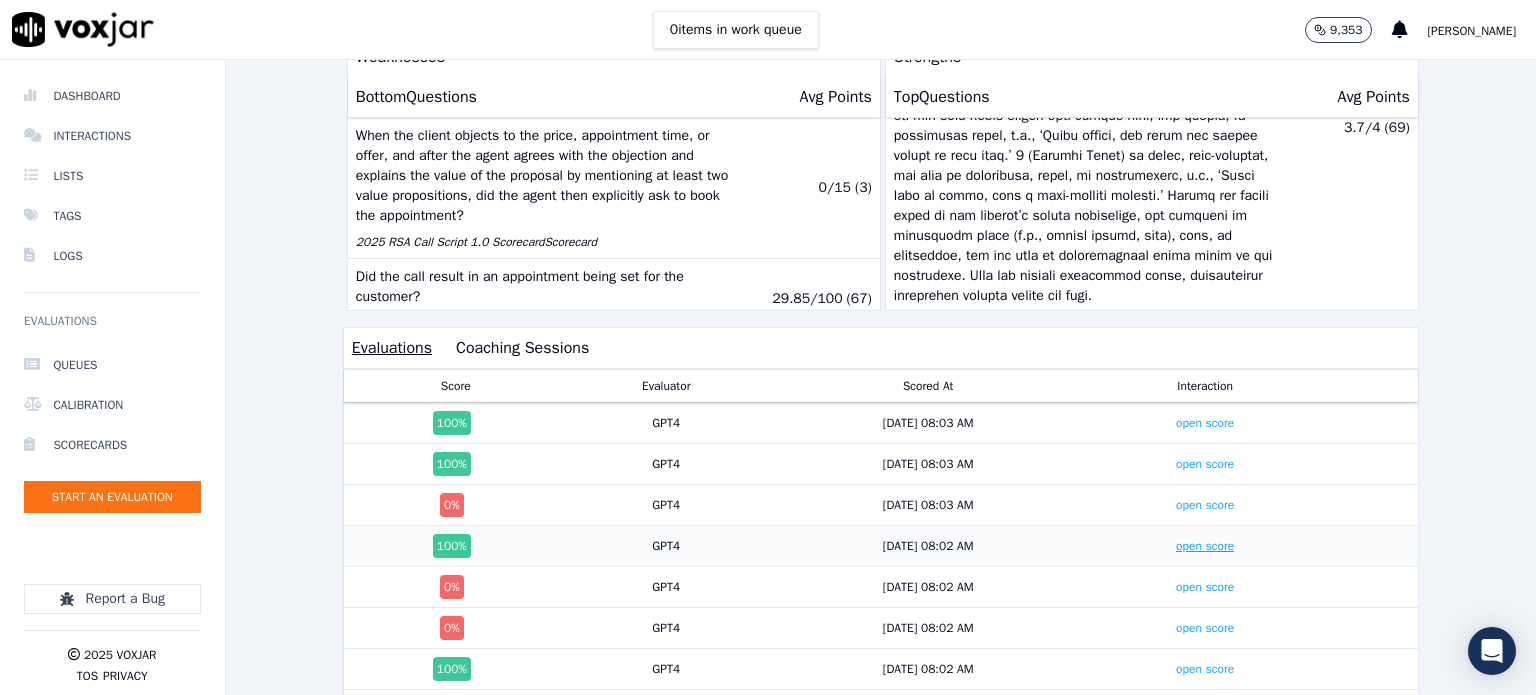 scroll, scrollTop: 500, scrollLeft: 0, axis: vertical 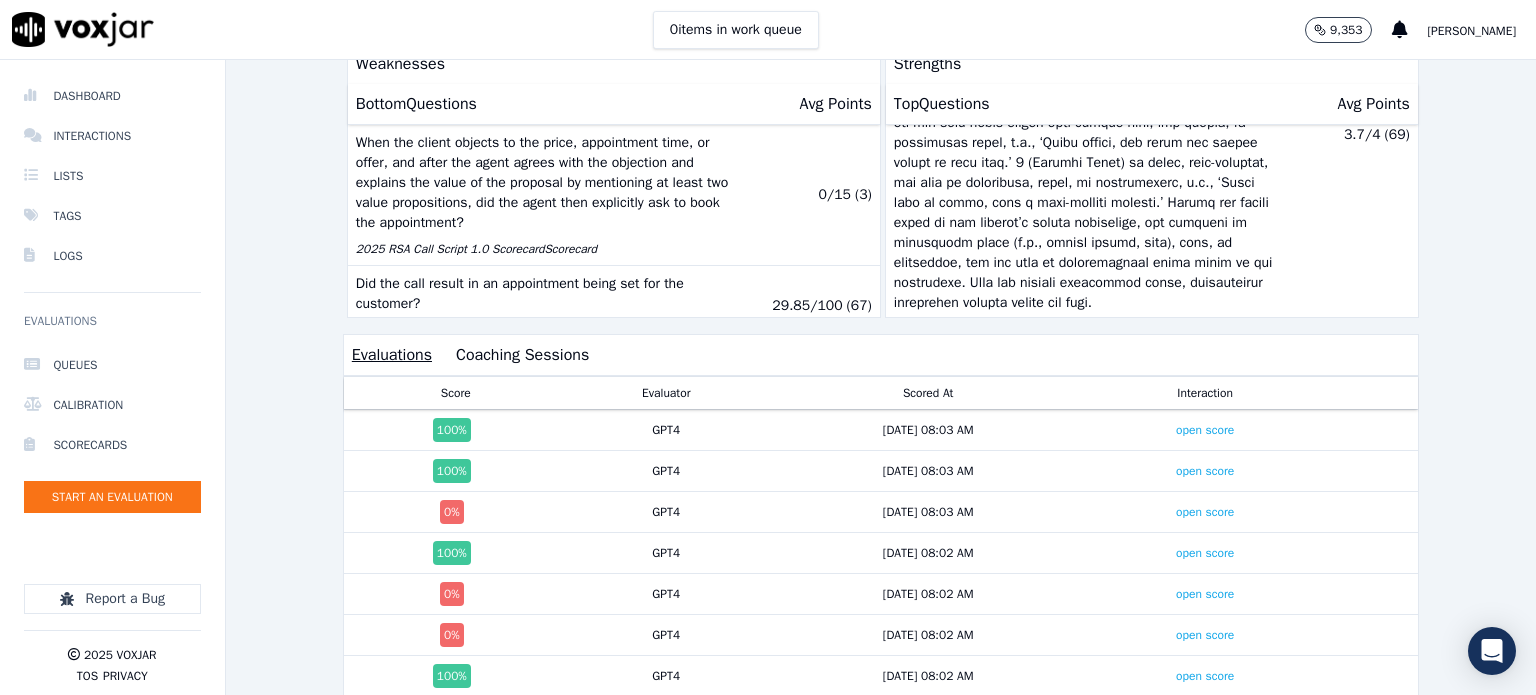 click on "Past 7 Days
Add a filter
Trenton Boudreaux         Team Rank
10/12   Above Me   Michael Fleming   Below Me   Alfonso Vela   Avg Score
47.14 %
6 %   Evaluations
142     18 %   Pass Rate
30.28 %
7 %   Coaching Sessions
--
0%         Weaknesses   Bottom  Questions   Avg Points     When the client objects to the price, appointment time, or offer, and after the agent agrees with the objection and explains the value of the proposal by mentioning at least two value propositions, did the agent then explicitly ask to book the appointment?
2025 RSA Call Script 1.0 Scorecard  Scorecard   0 / 15   ( 3 )   Did the call result in an appointment being set for the customer?   Appointment Yes/No  Scorecard   29.85 / 100   ( 67 )     2025 RSA Call Script 1.0 Scorecard  Scorecard   5 / 15   ( 3 )     2025 RSA Call Script 1.0 Scorecard  Scorecard   1.74 /" 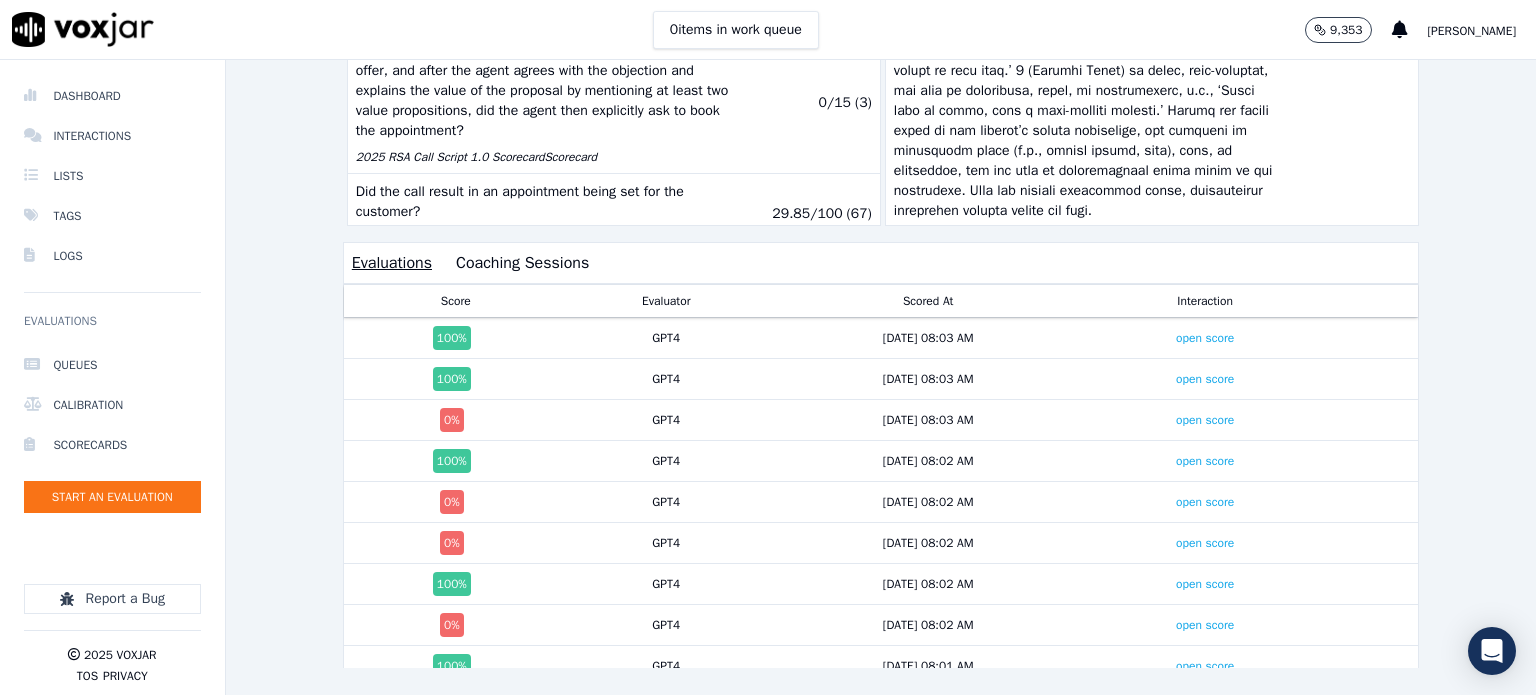 scroll, scrollTop: 600, scrollLeft: 0, axis: vertical 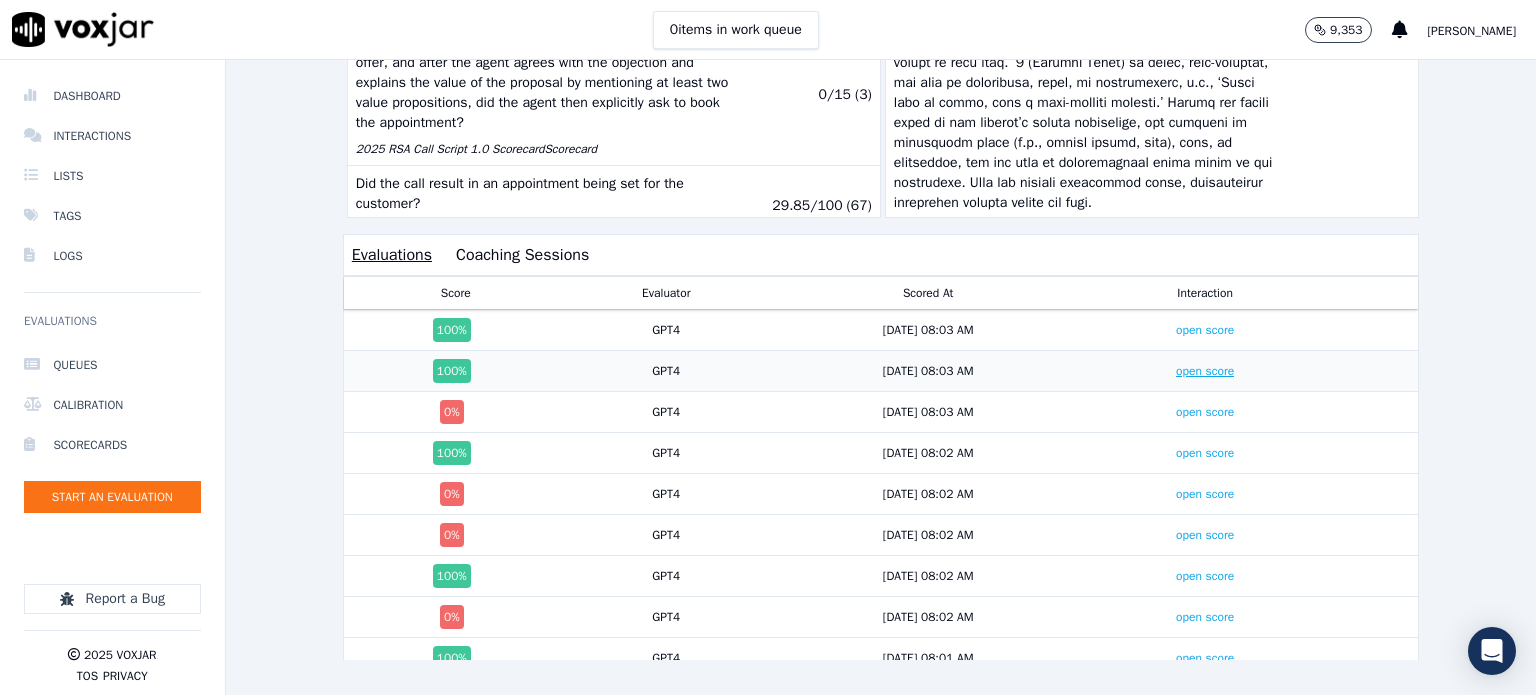 click on "open score" at bounding box center [1205, 371] 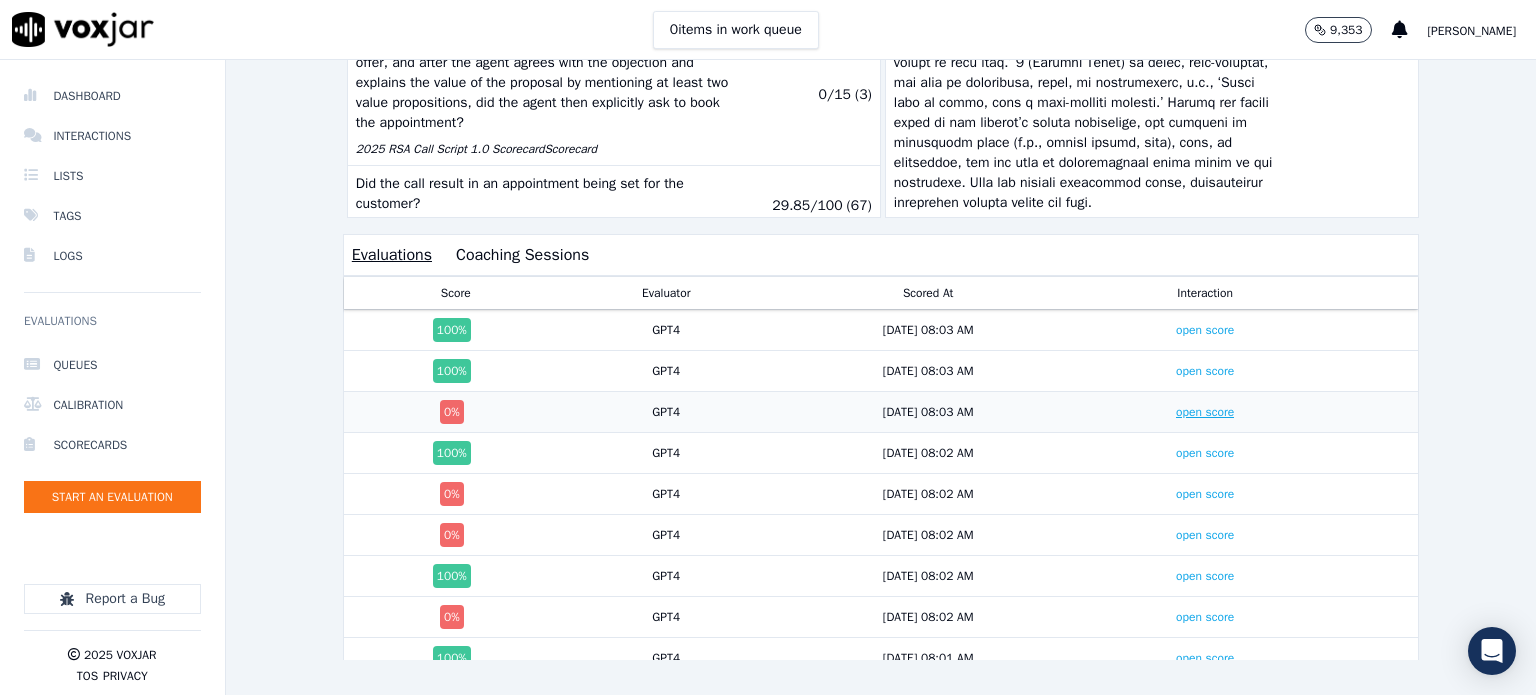 click on "open score" at bounding box center [1205, 412] 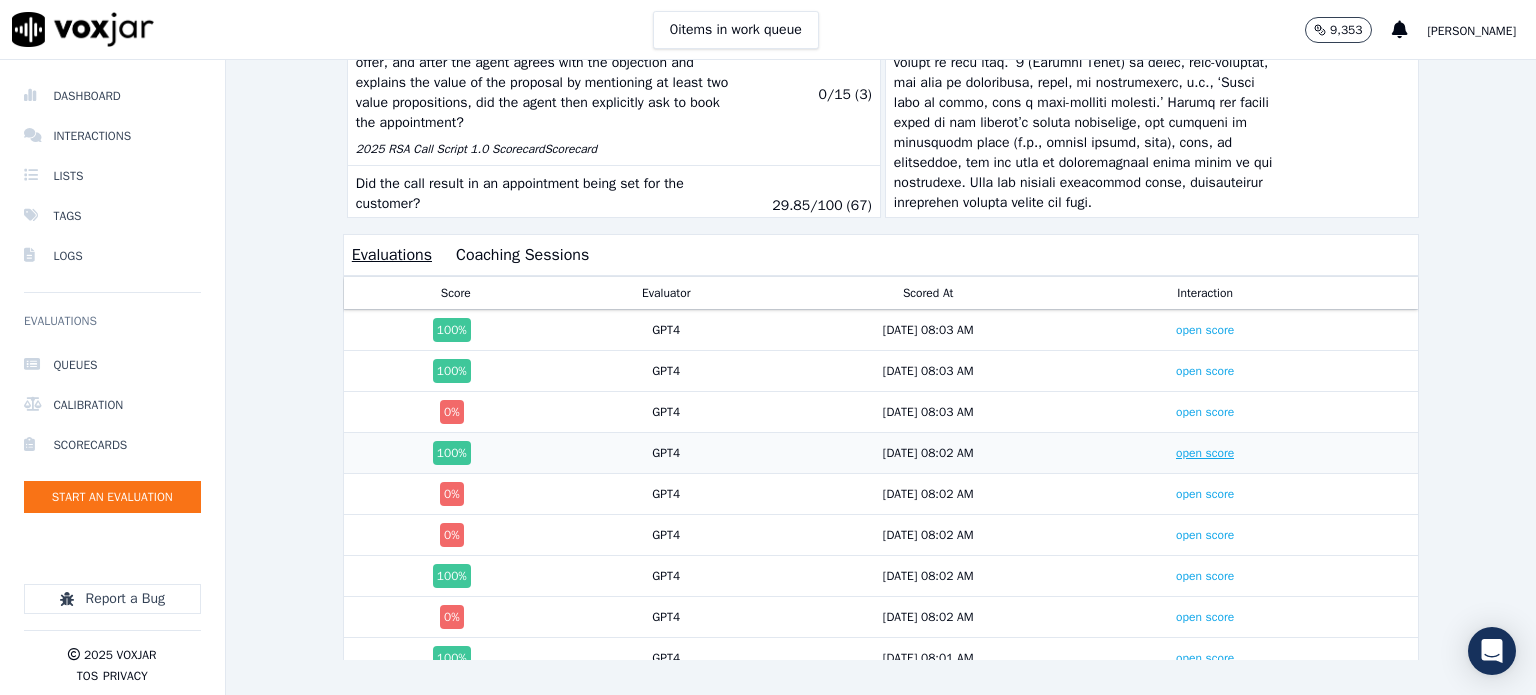 click on "open score" at bounding box center [1205, 453] 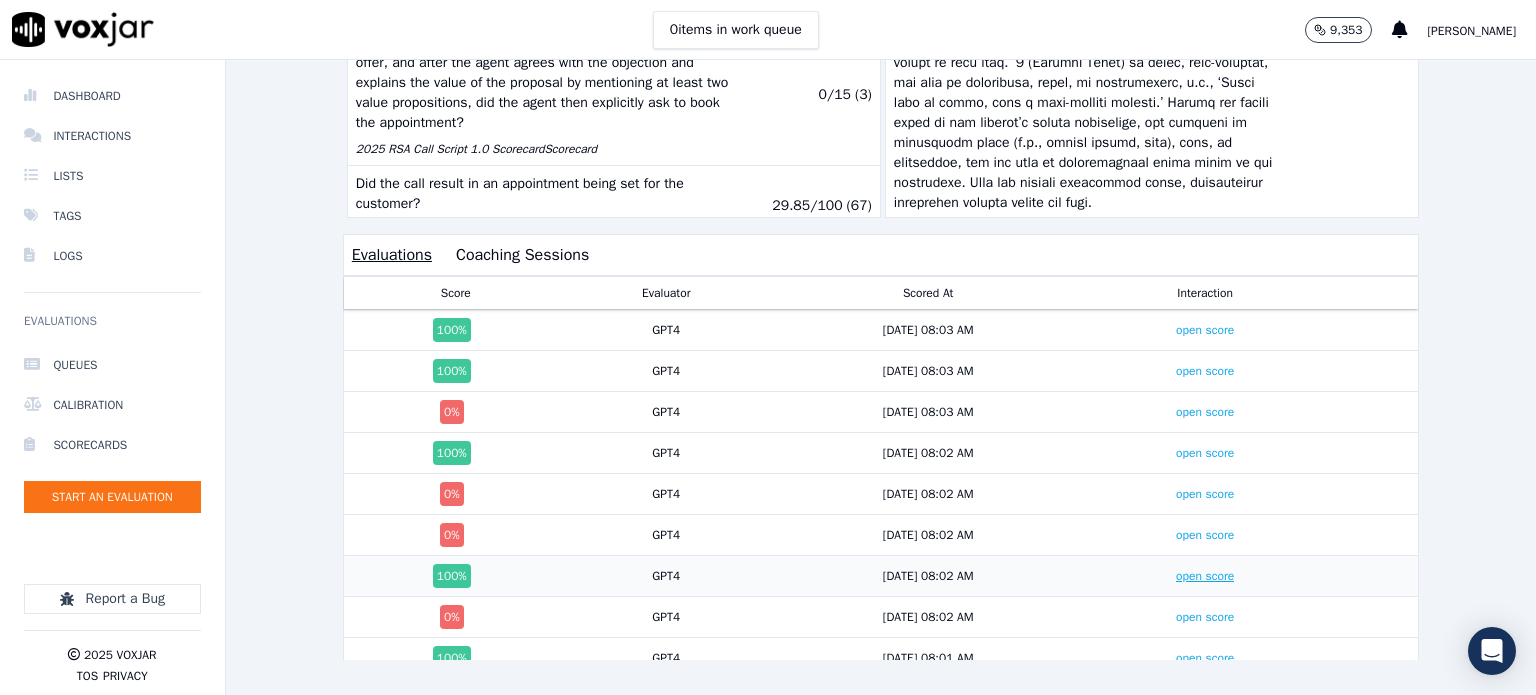 click on "open score" at bounding box center (1205, 576) 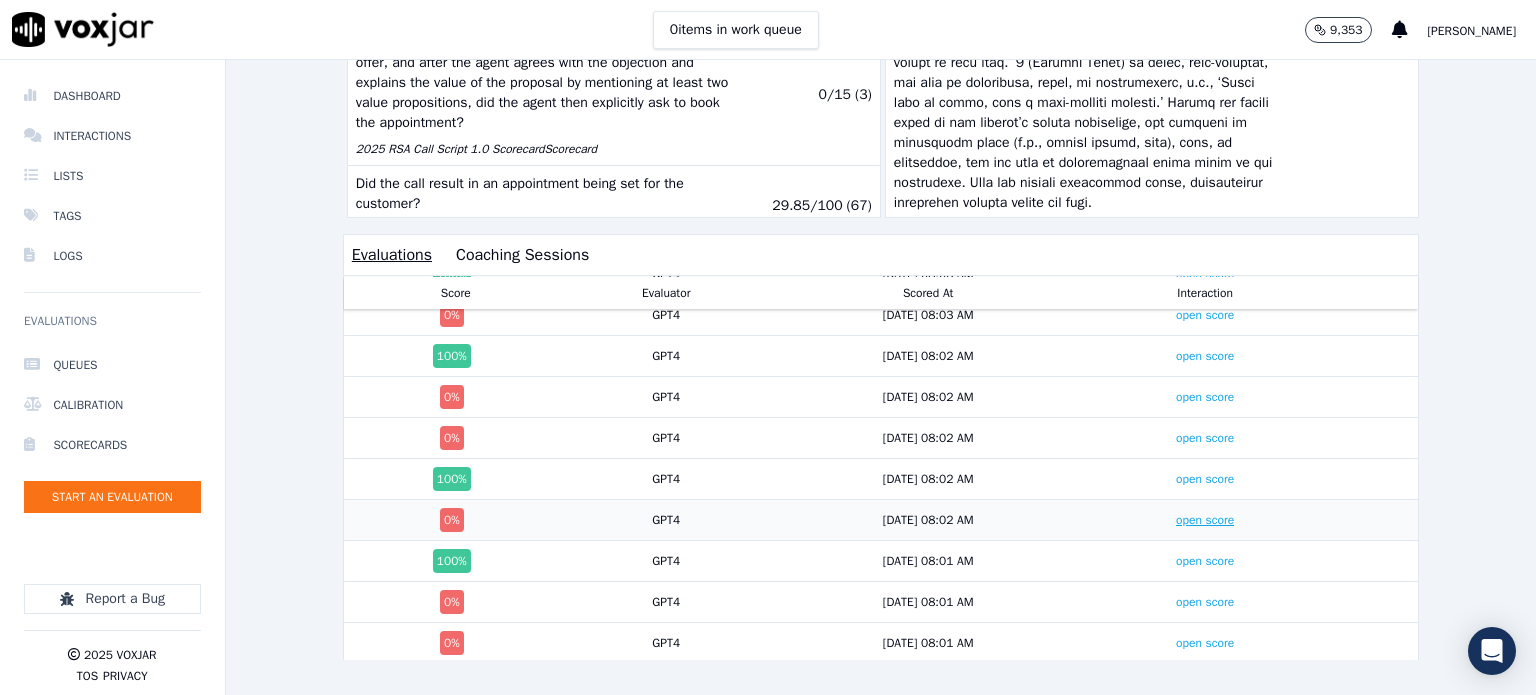 scroll, scrollTop: 100, scrollLeft: 0, axis: vertical 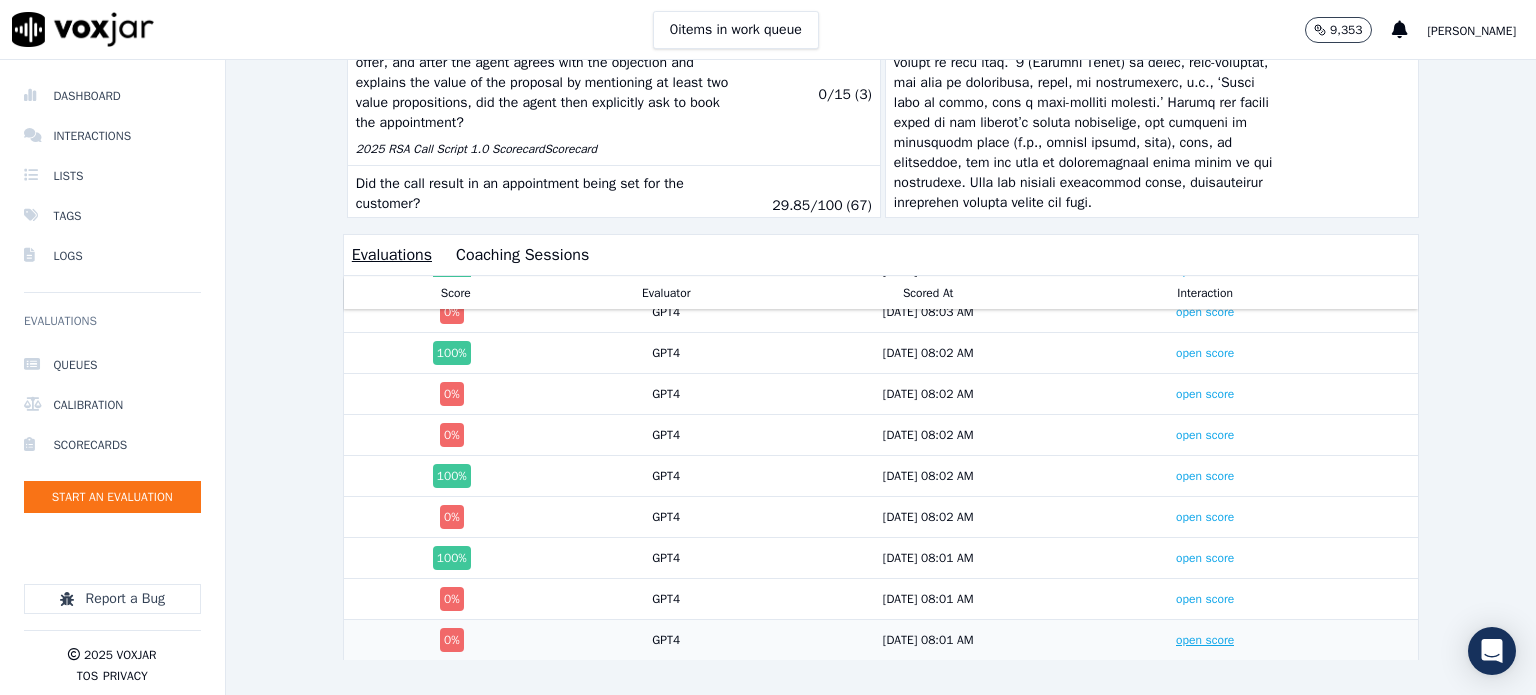 click on "open score" at bounding box center (1205, 640) 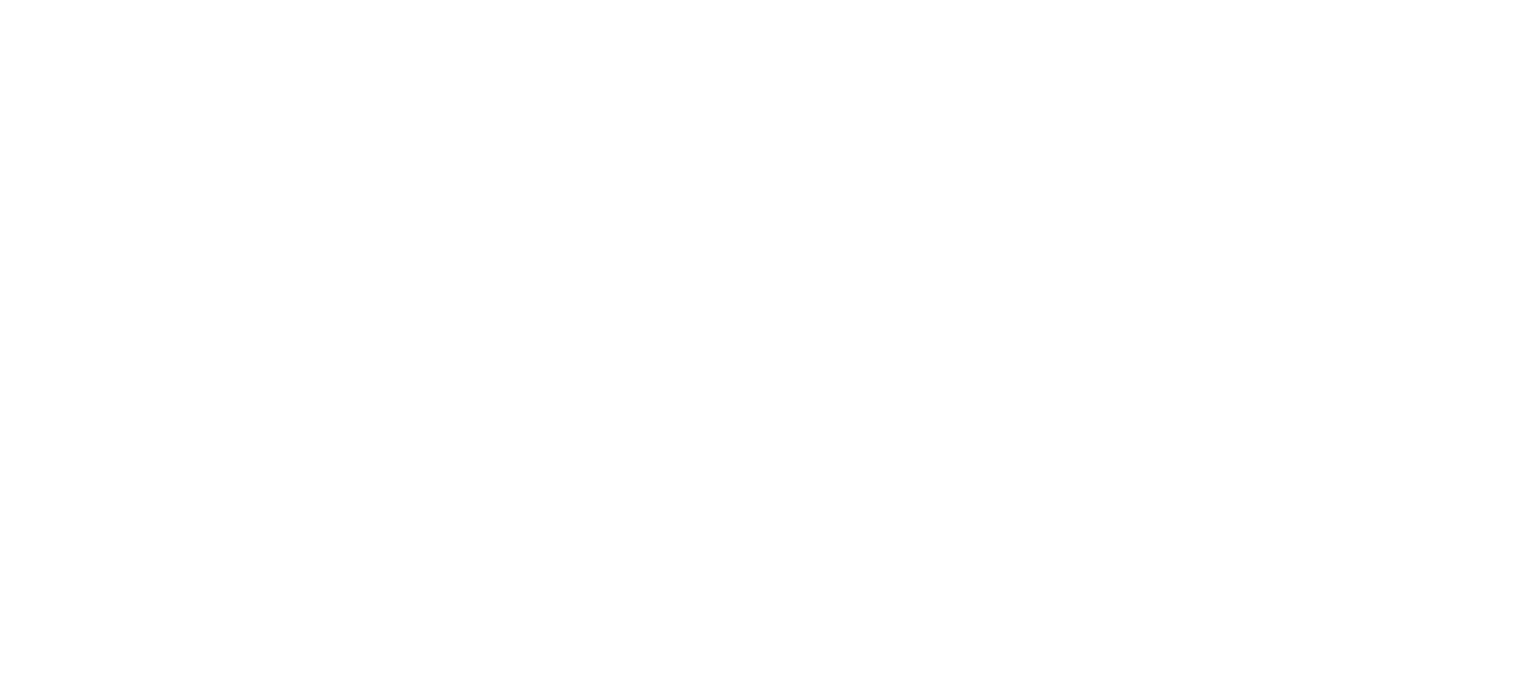 scroll, scrollTop: 0, scrollLeft: 0, axis: both 